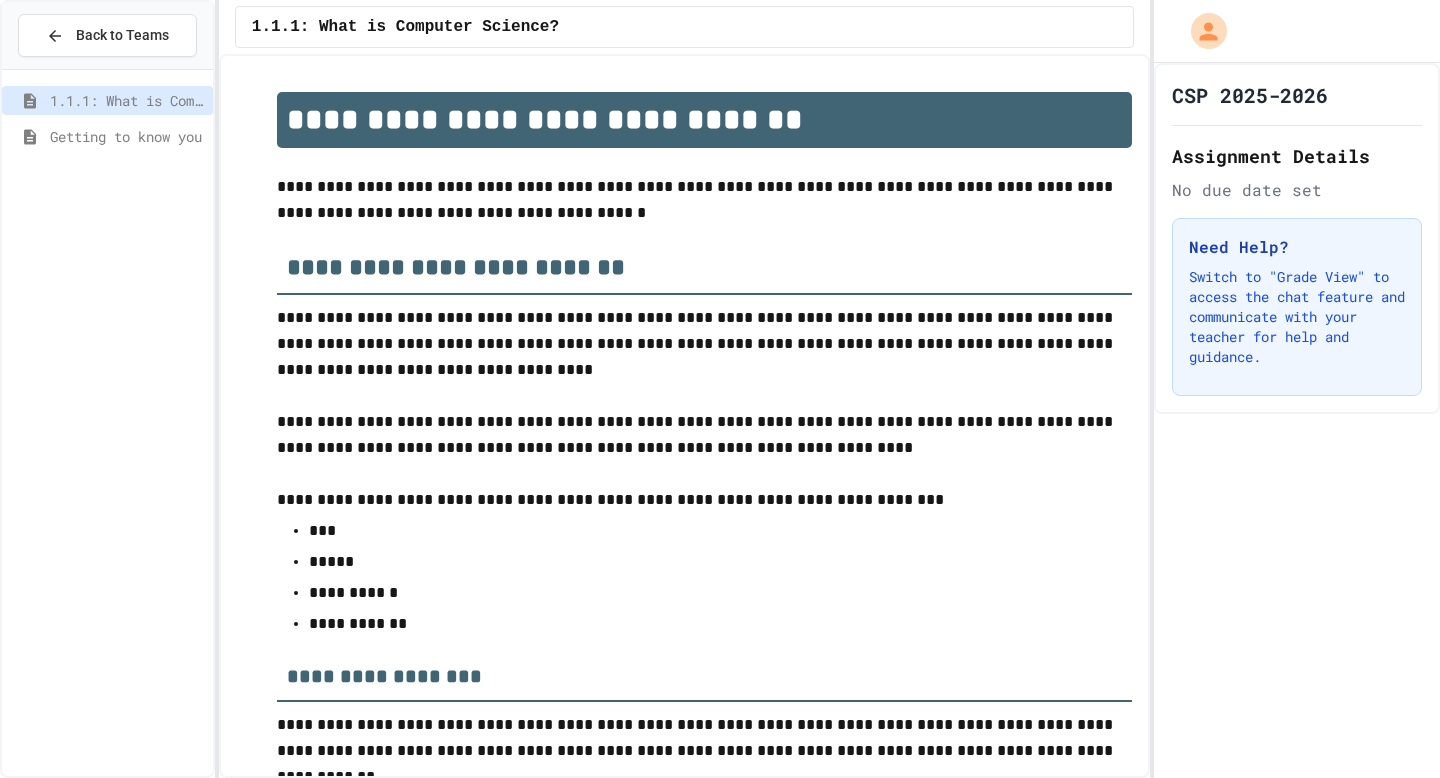 scroll, scrollTop: 0, scrollLeft: 0, axis: both 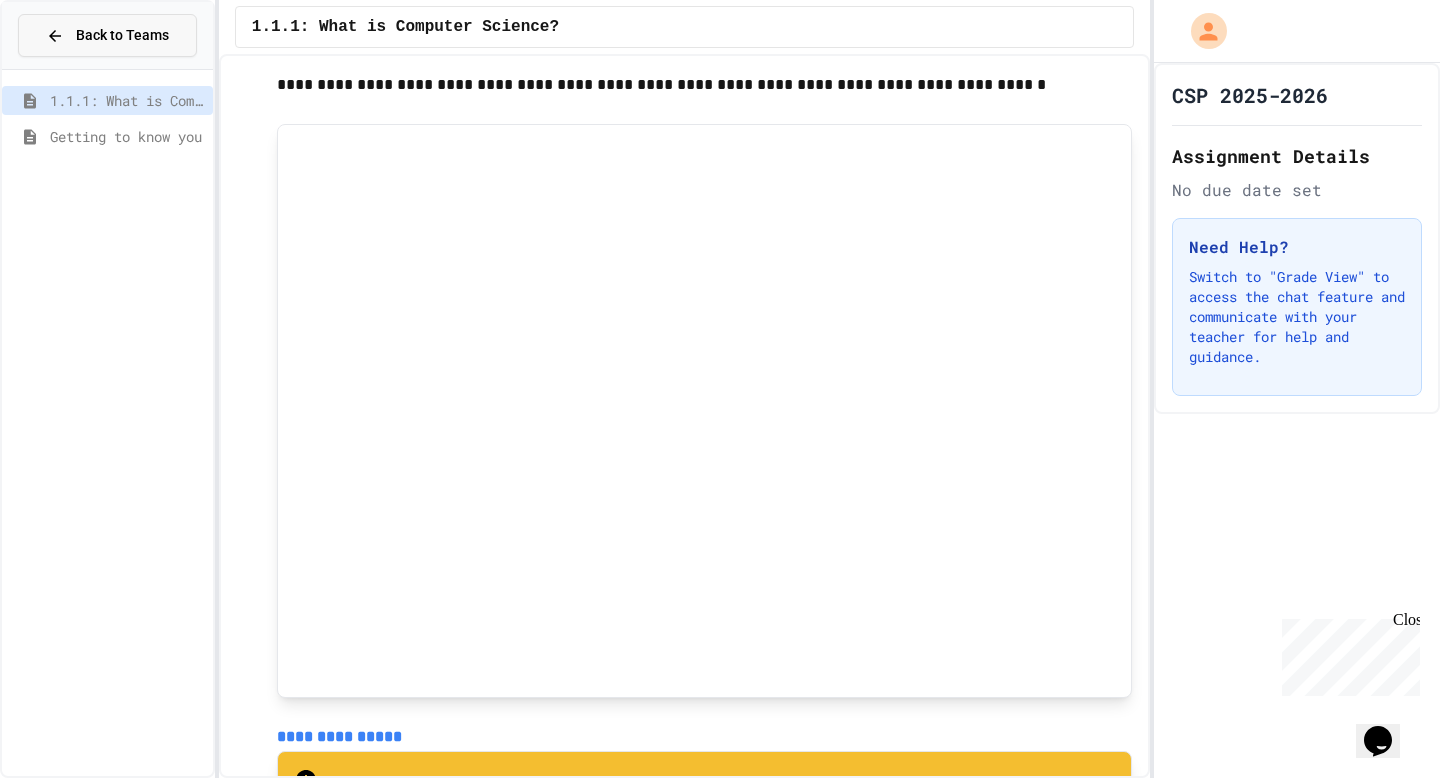 click on "Back to Teams" at bounding box center [122, 35] 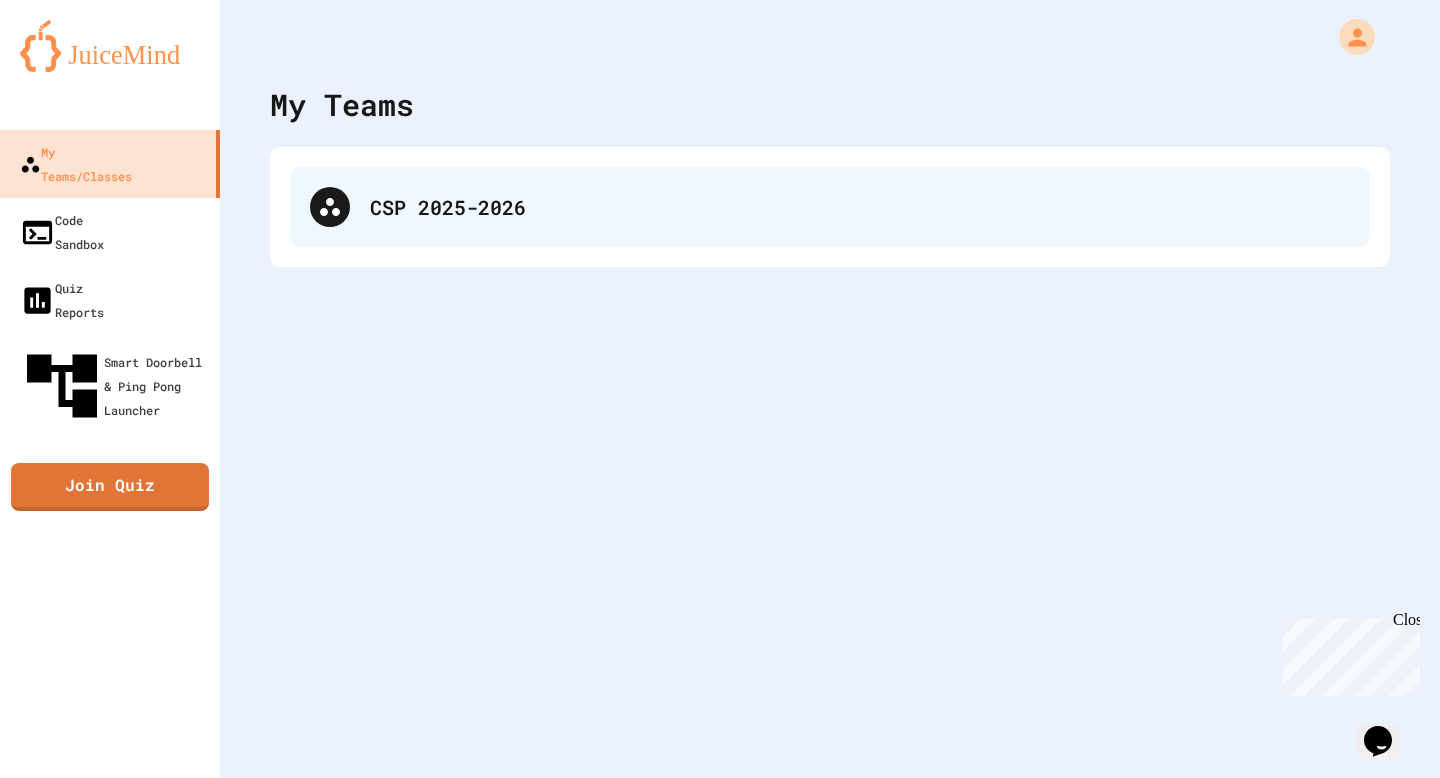 click on "CSP 2025-2026" at bounding box center [830, 207] 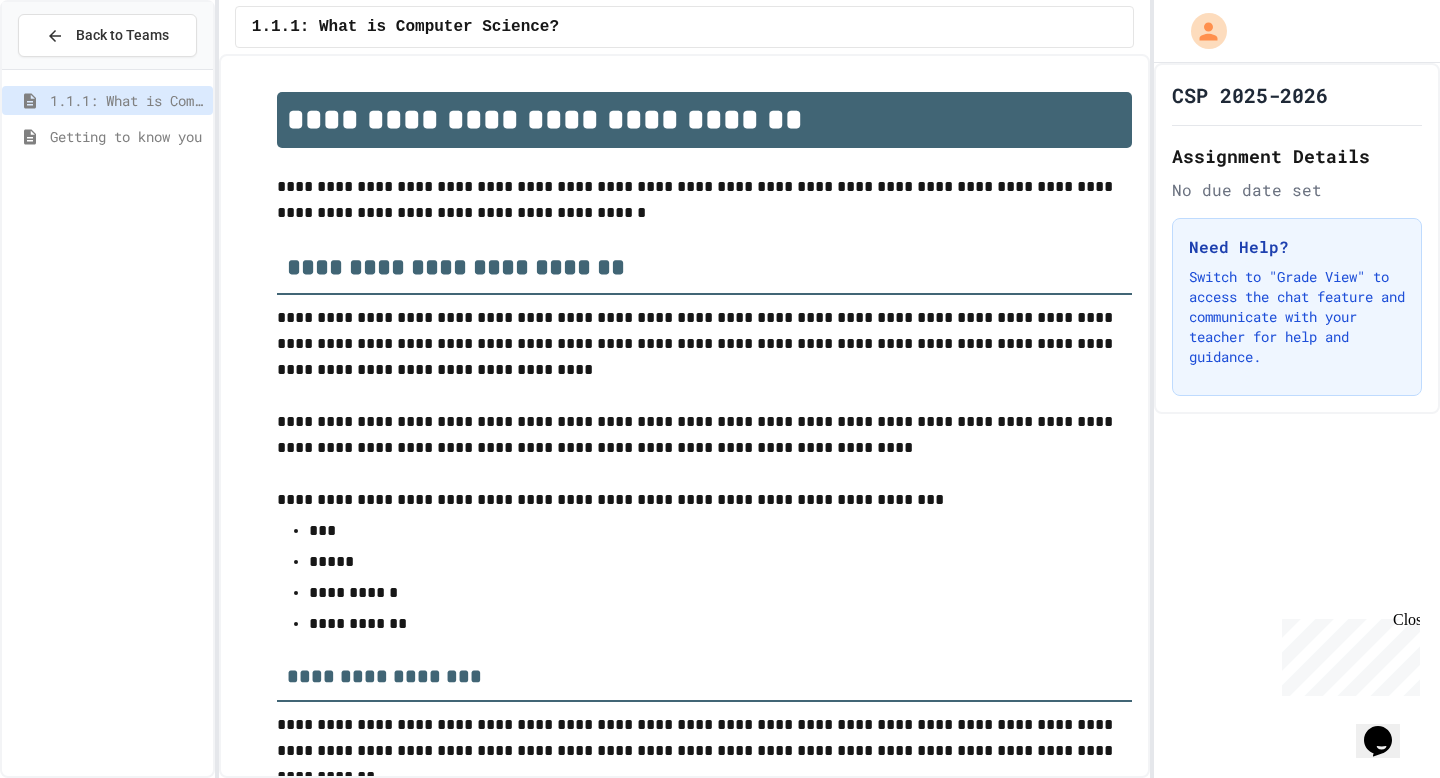 scroll, scrollTop: 3166, scrollLeft: 0, axis: vertical 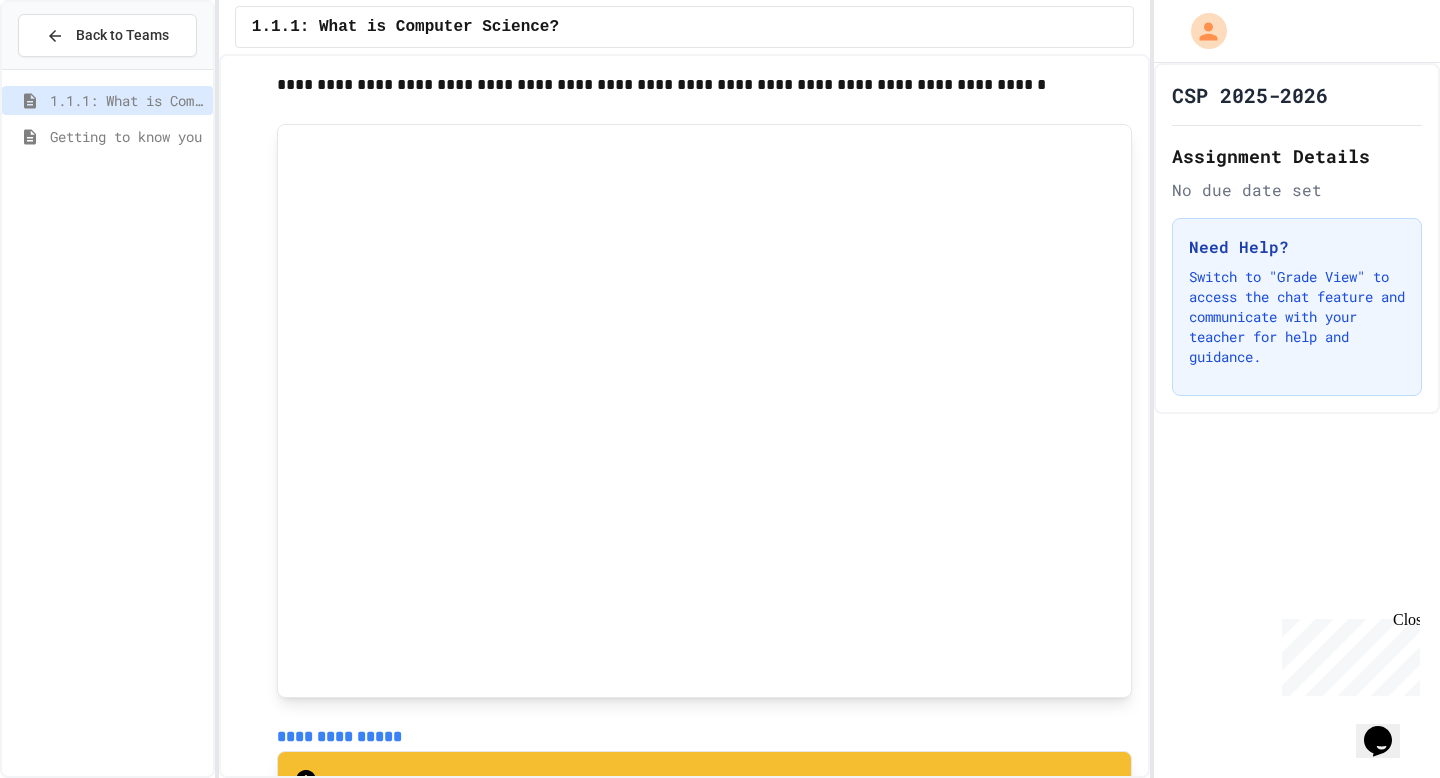click on "Getting to know you" at bounding box center (127, 136) 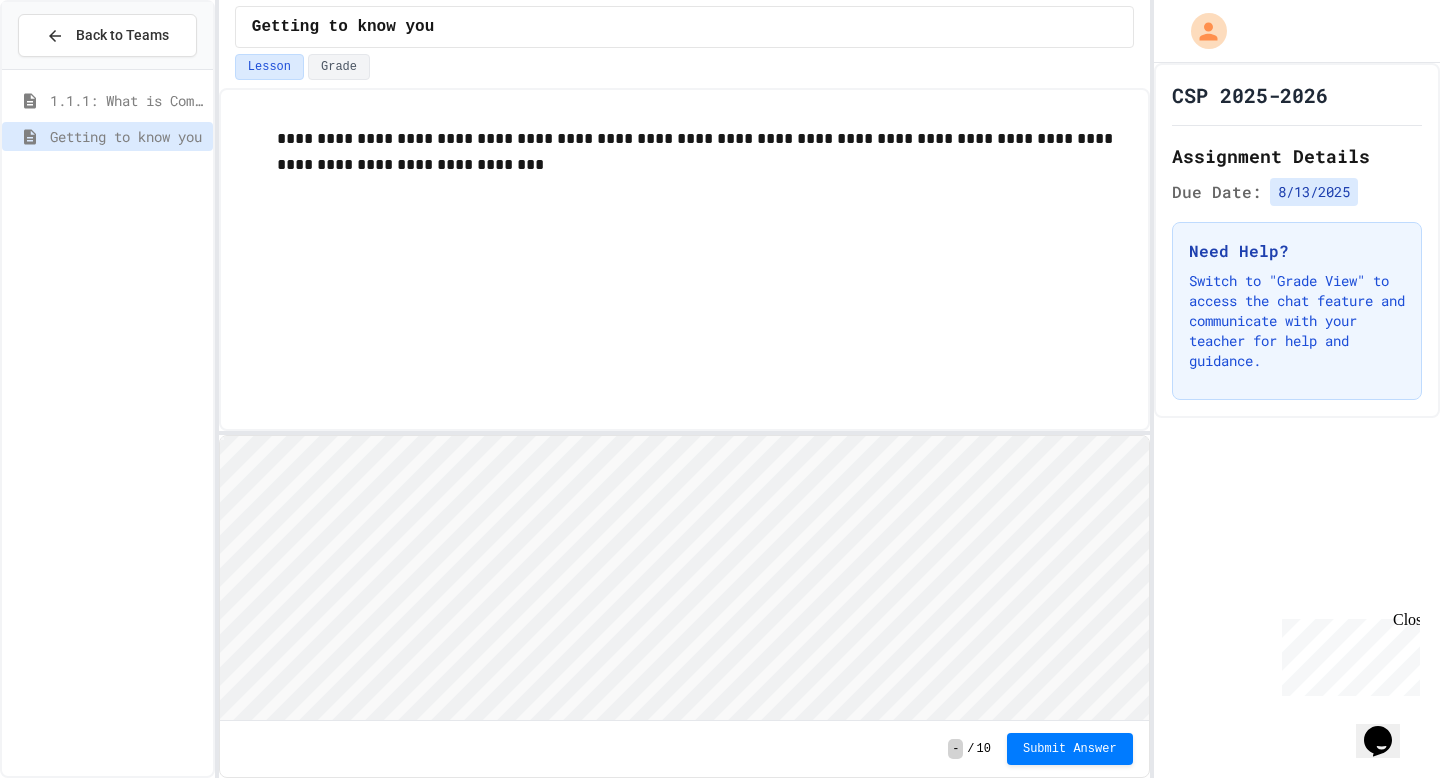 scroll, scrollTop: 0, scrollLeft: 0, axis: both 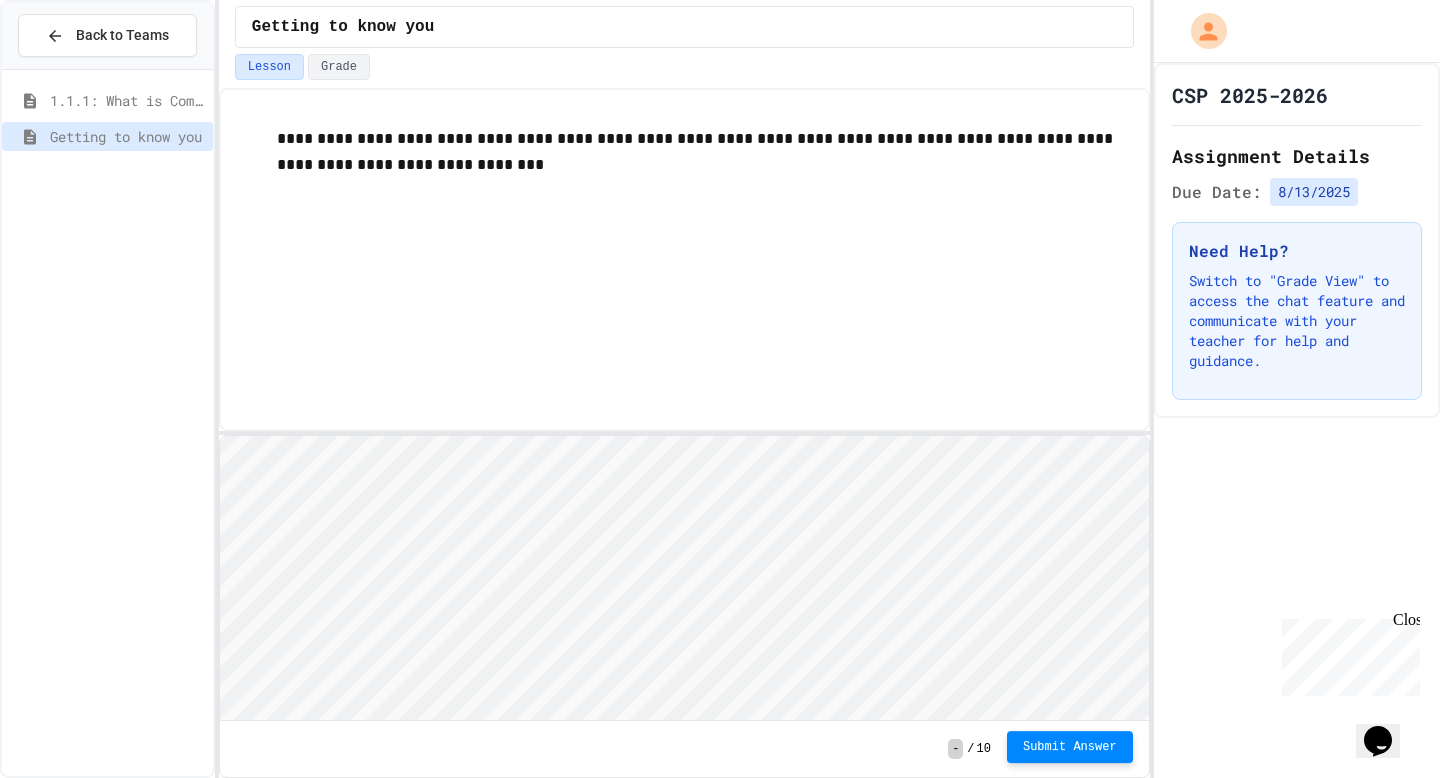 click on "Submit Answer" at bounding box center [1070, 747] 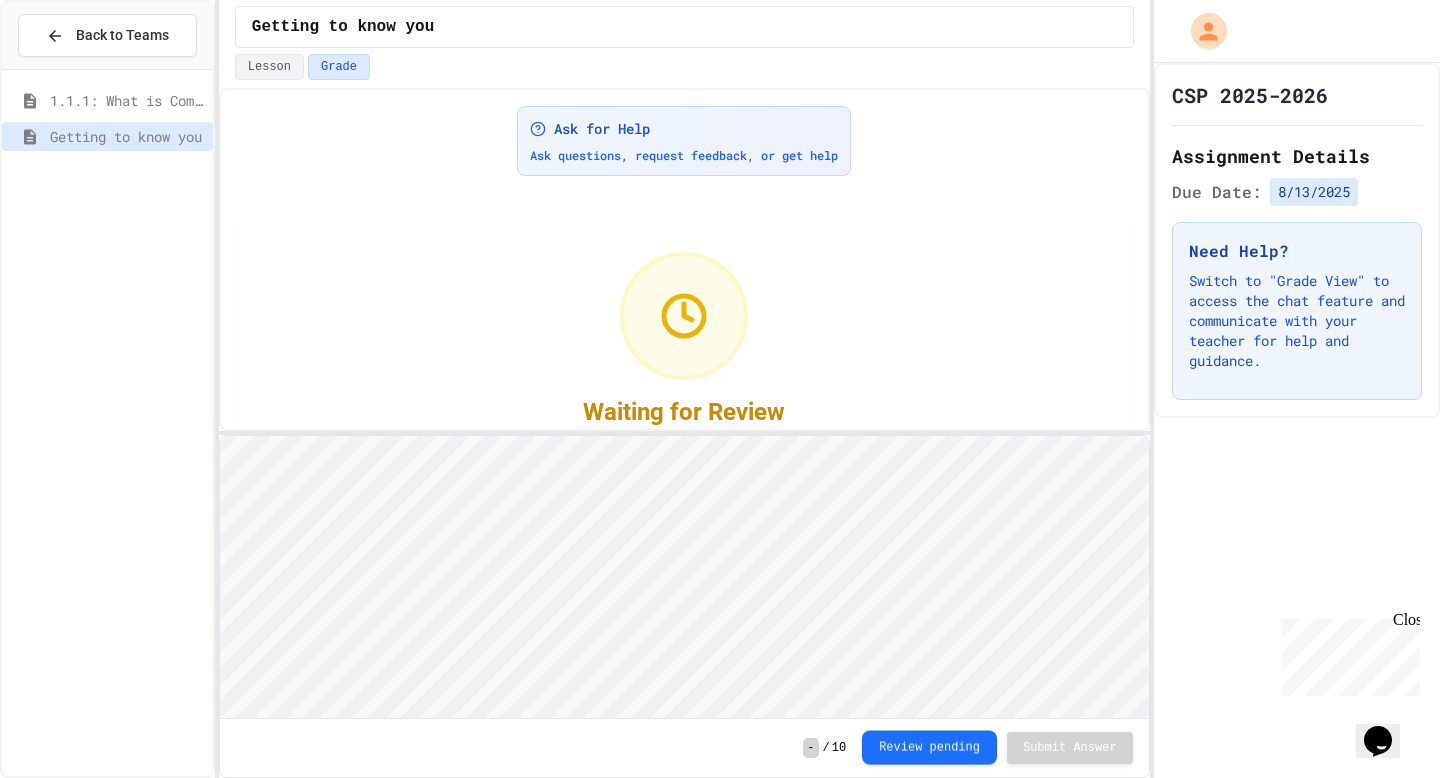 click on "Review pending" at bounding box center [929, 748] 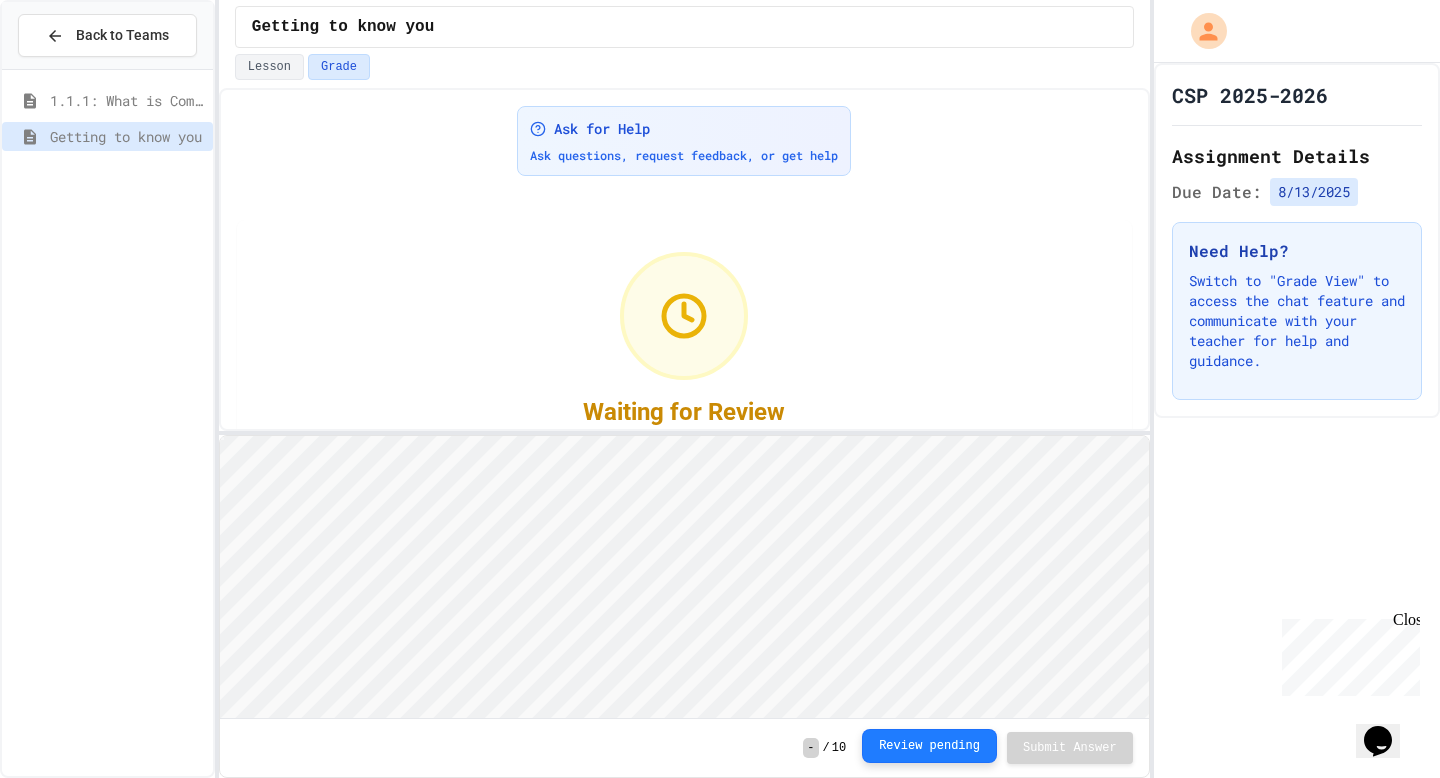click on "Review pending" at bounding box center [929, 746] 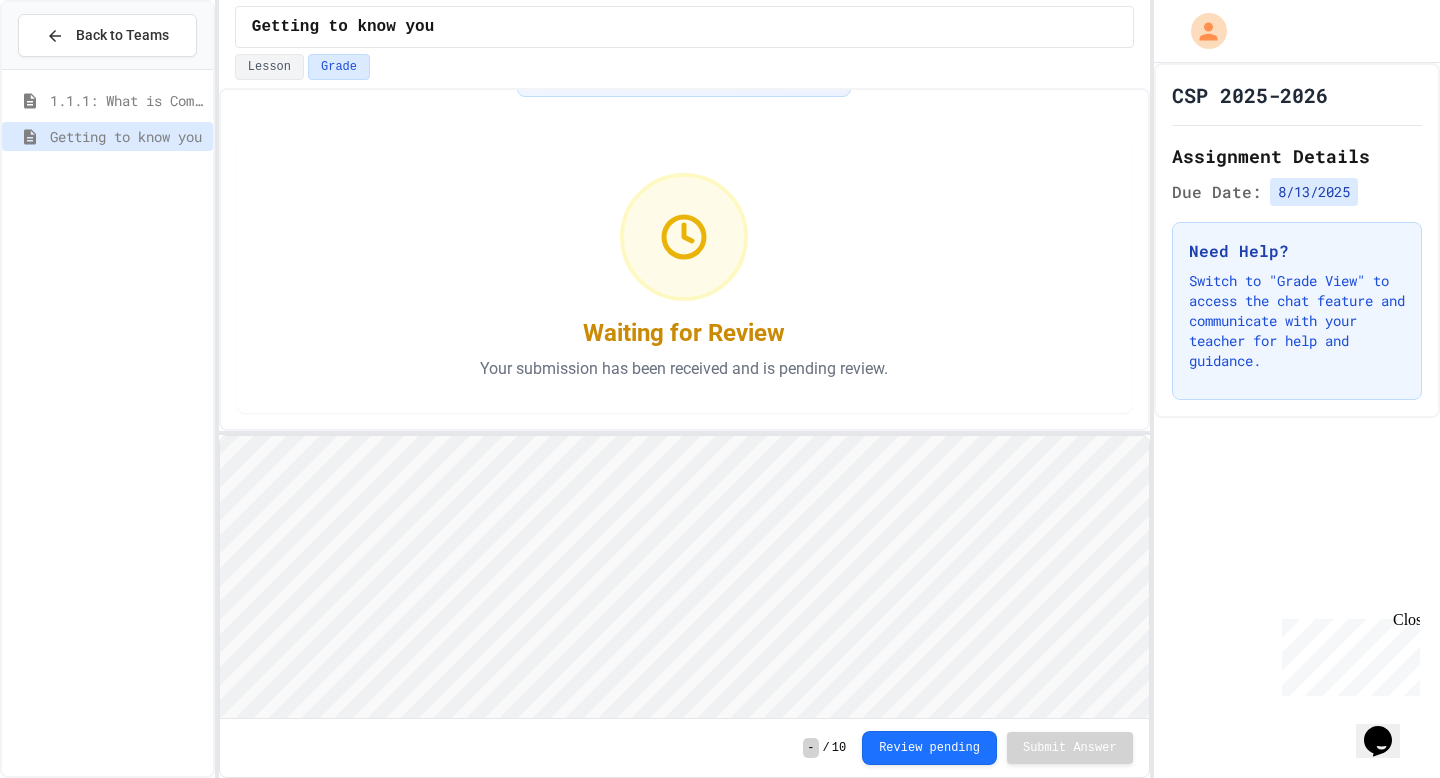 scroll, scrollTop: 0, scrollLeft: 0, axis: both 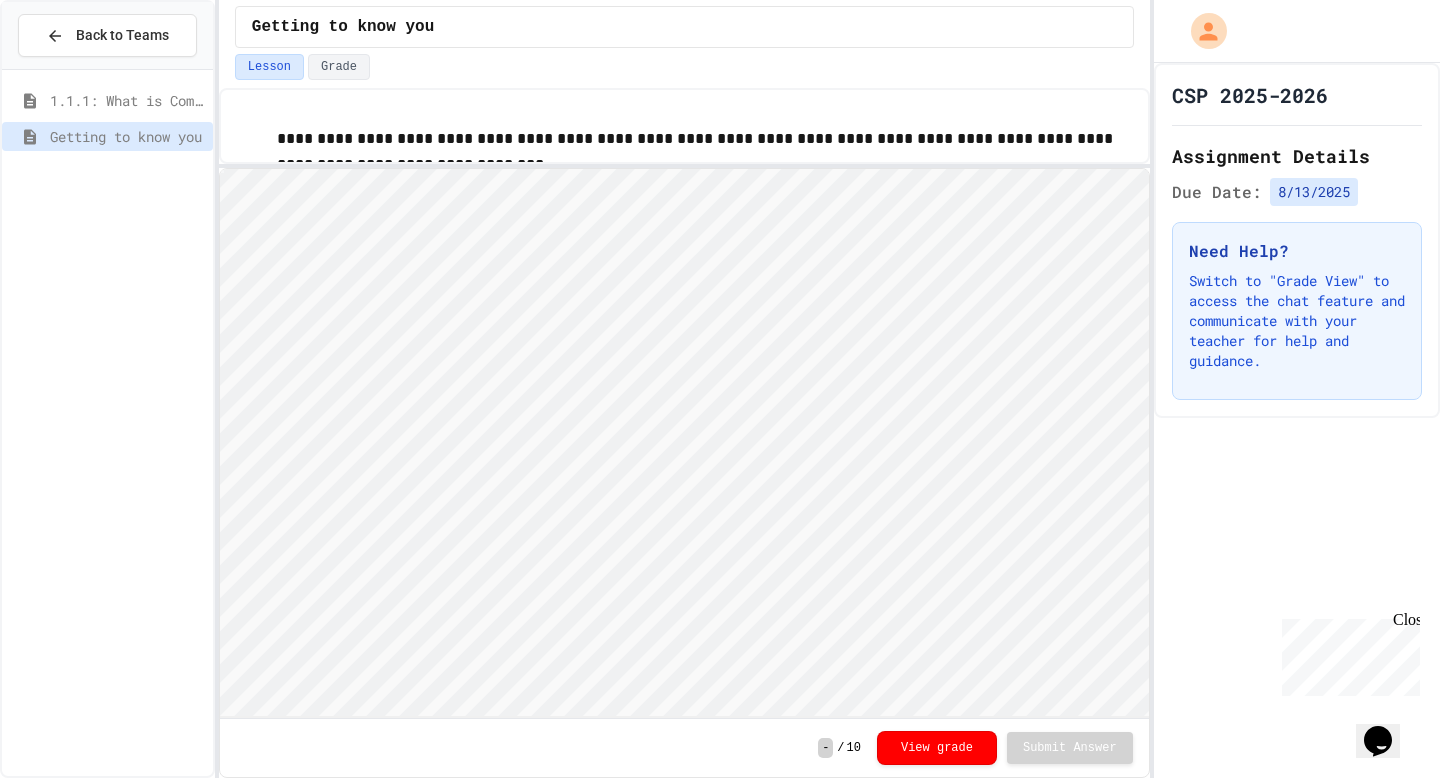 click on "**********" at bounding box center [684, 433] 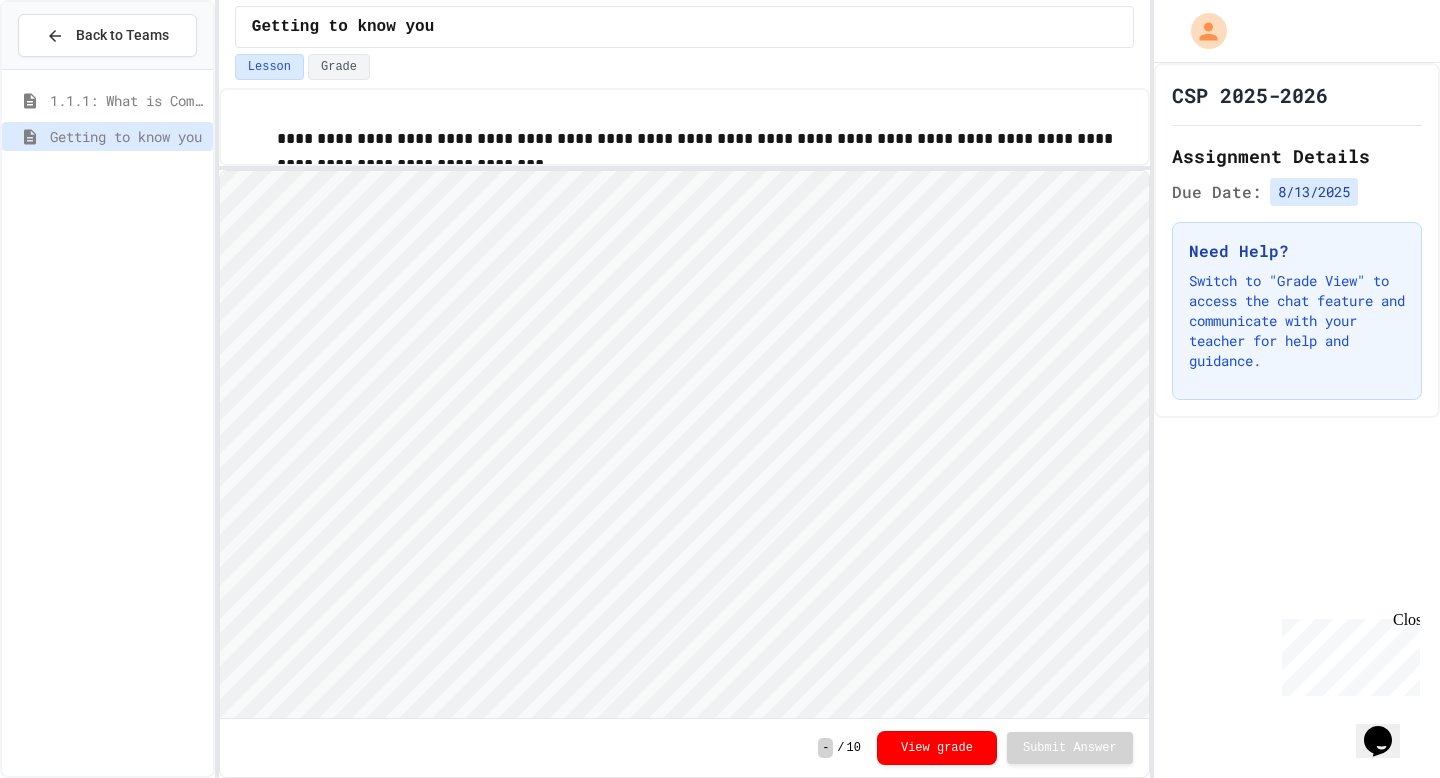 click on "**********" at bounding box center [684, 165] 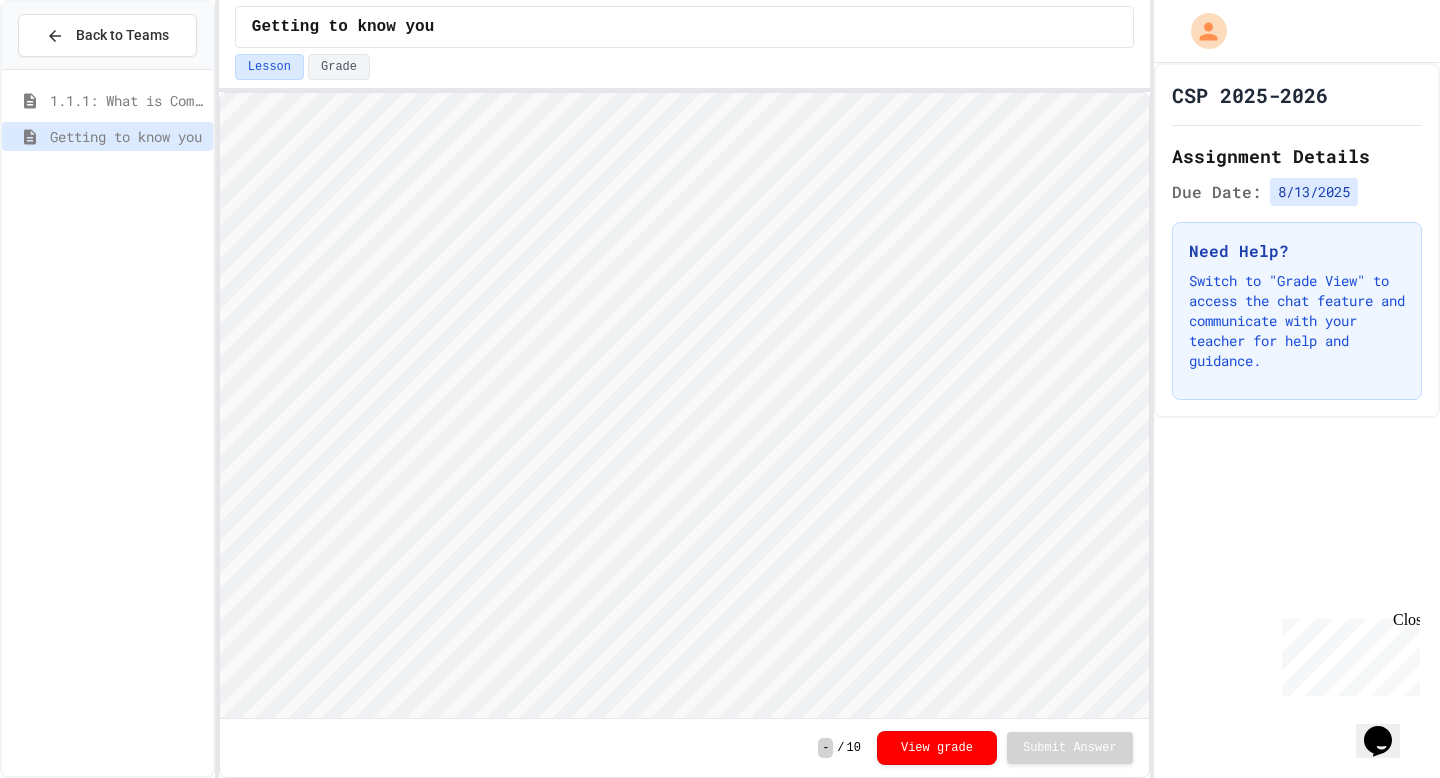 click on "**********" at bounding box center (684, 389) 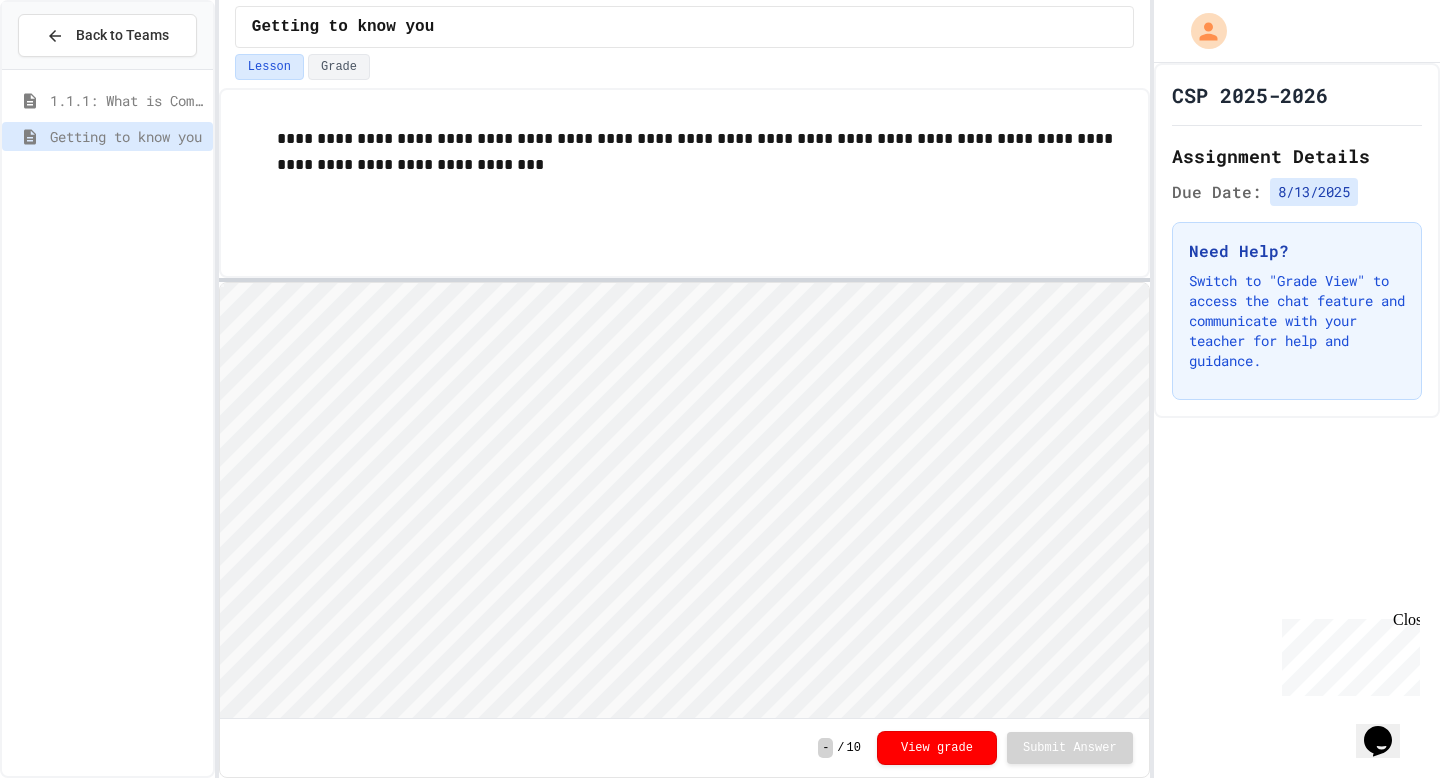 click at bounding box center [684, 280] 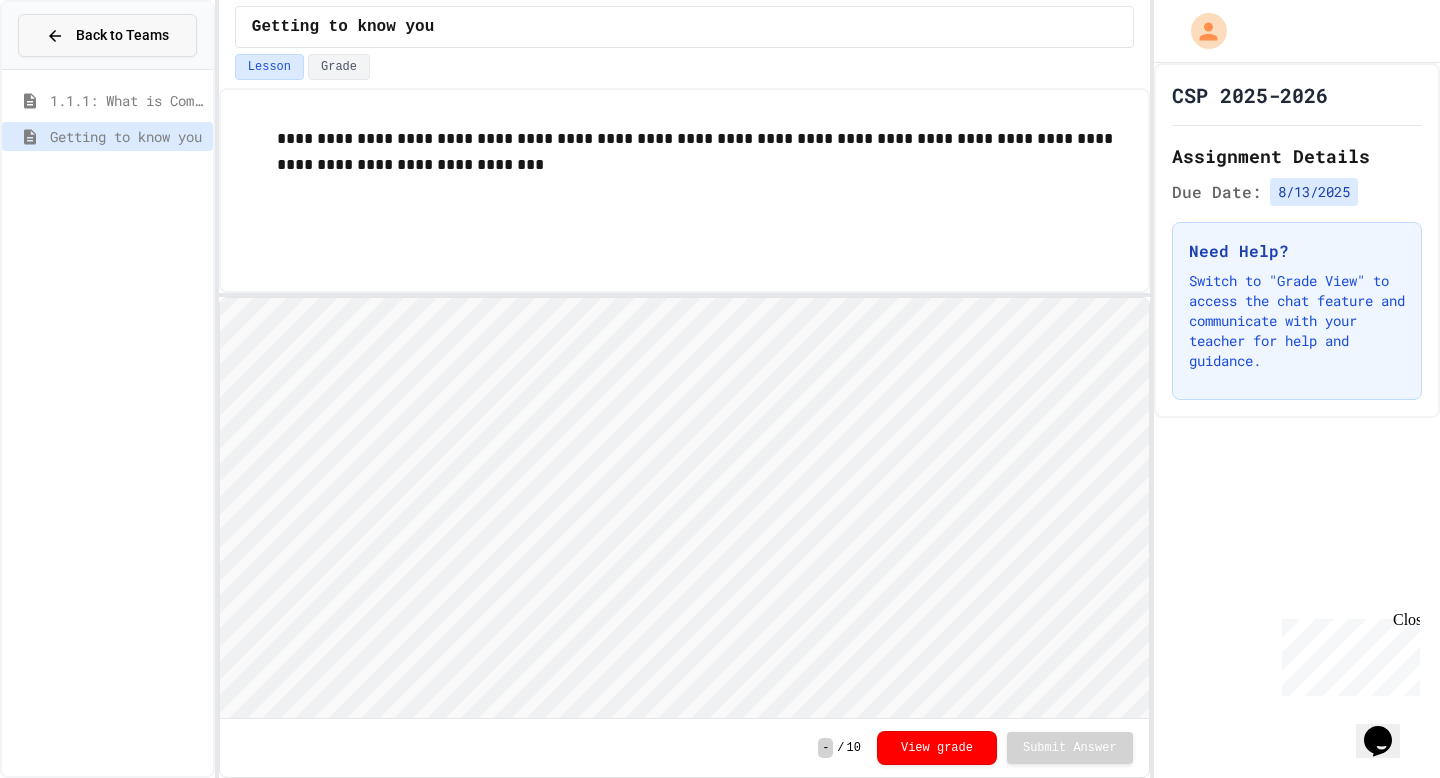 click on "Back to Teams" at bounding box center [107, 35] 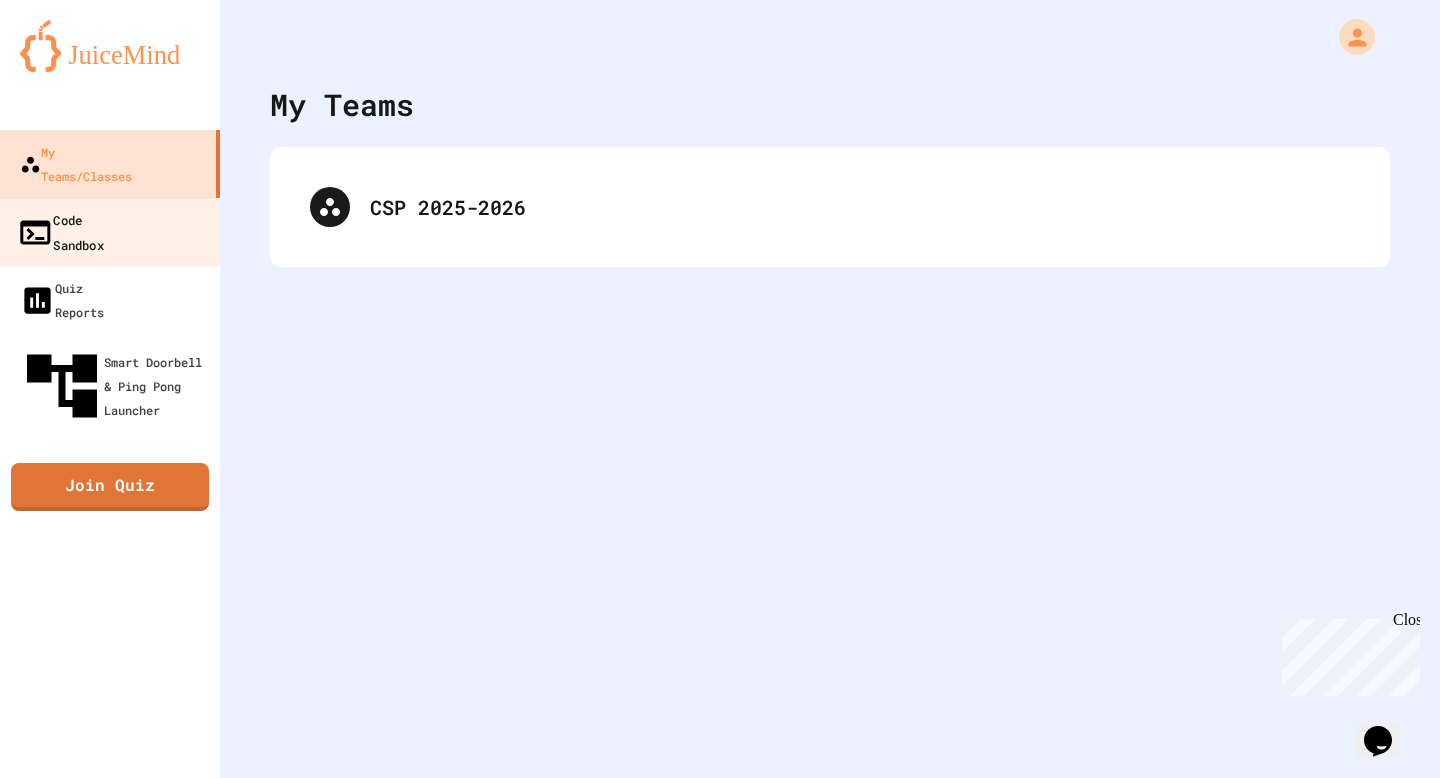 click on "Code Sandbox" at bounding box center [60, 231] 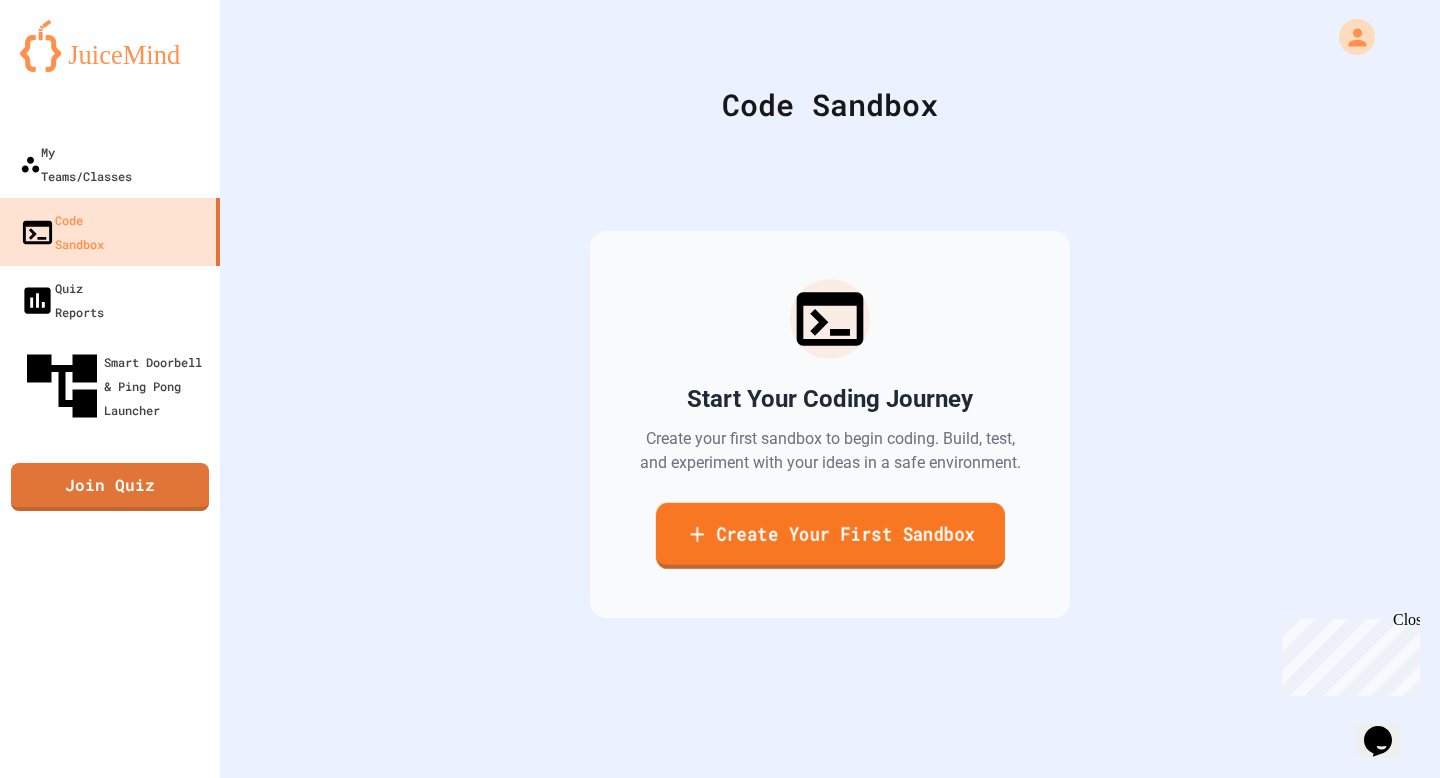 click on "Create Your First Sandbox" at bounding box center [829, 536] 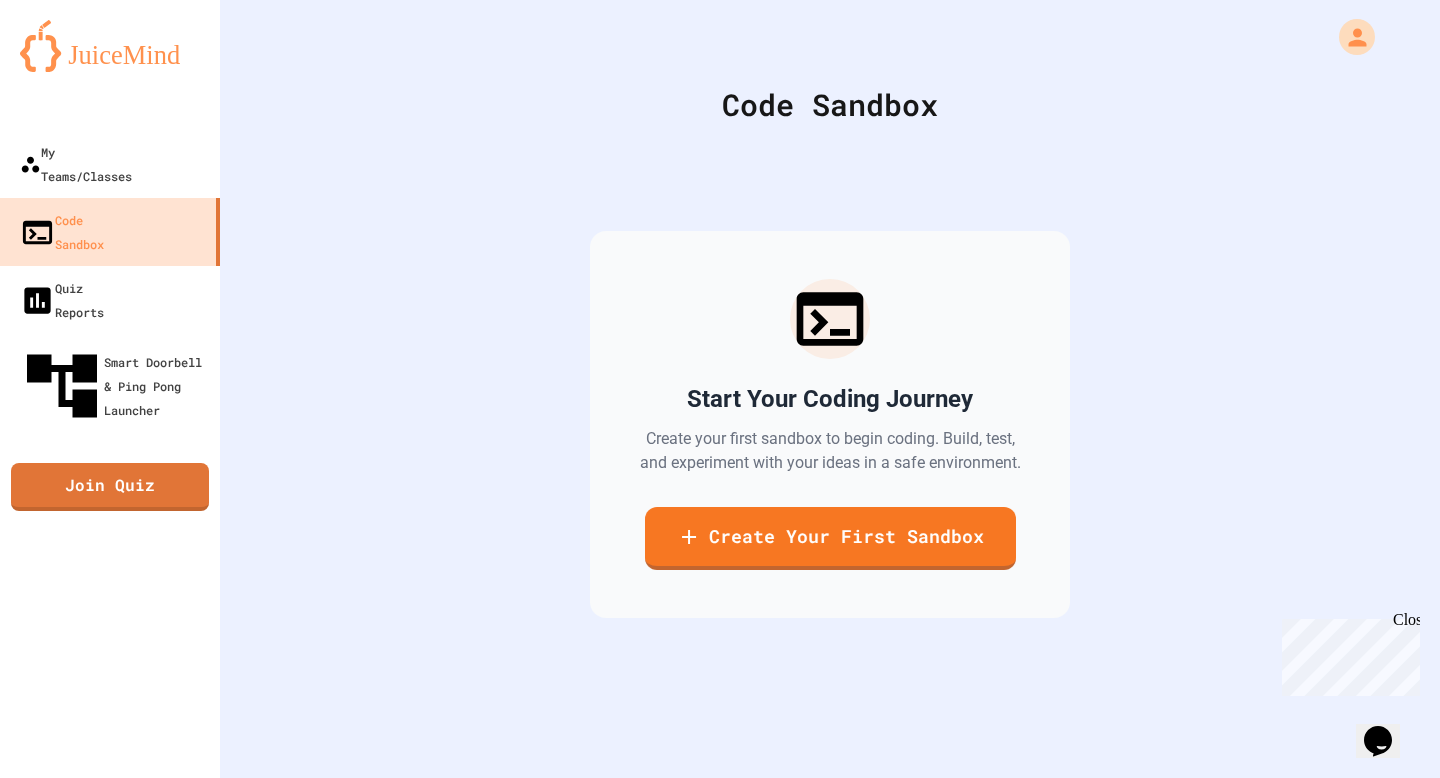 click at bounding box center [720, 875] 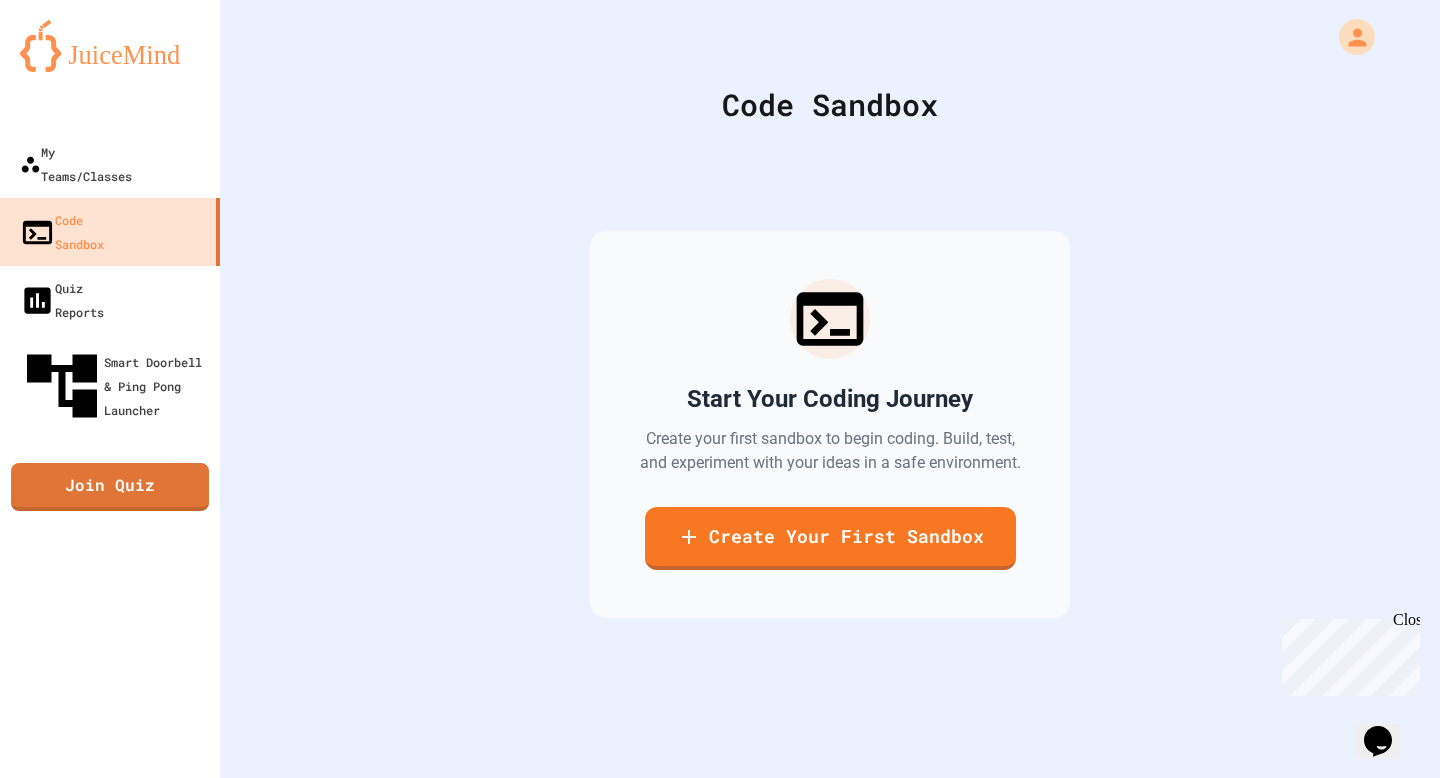 type on "**********" 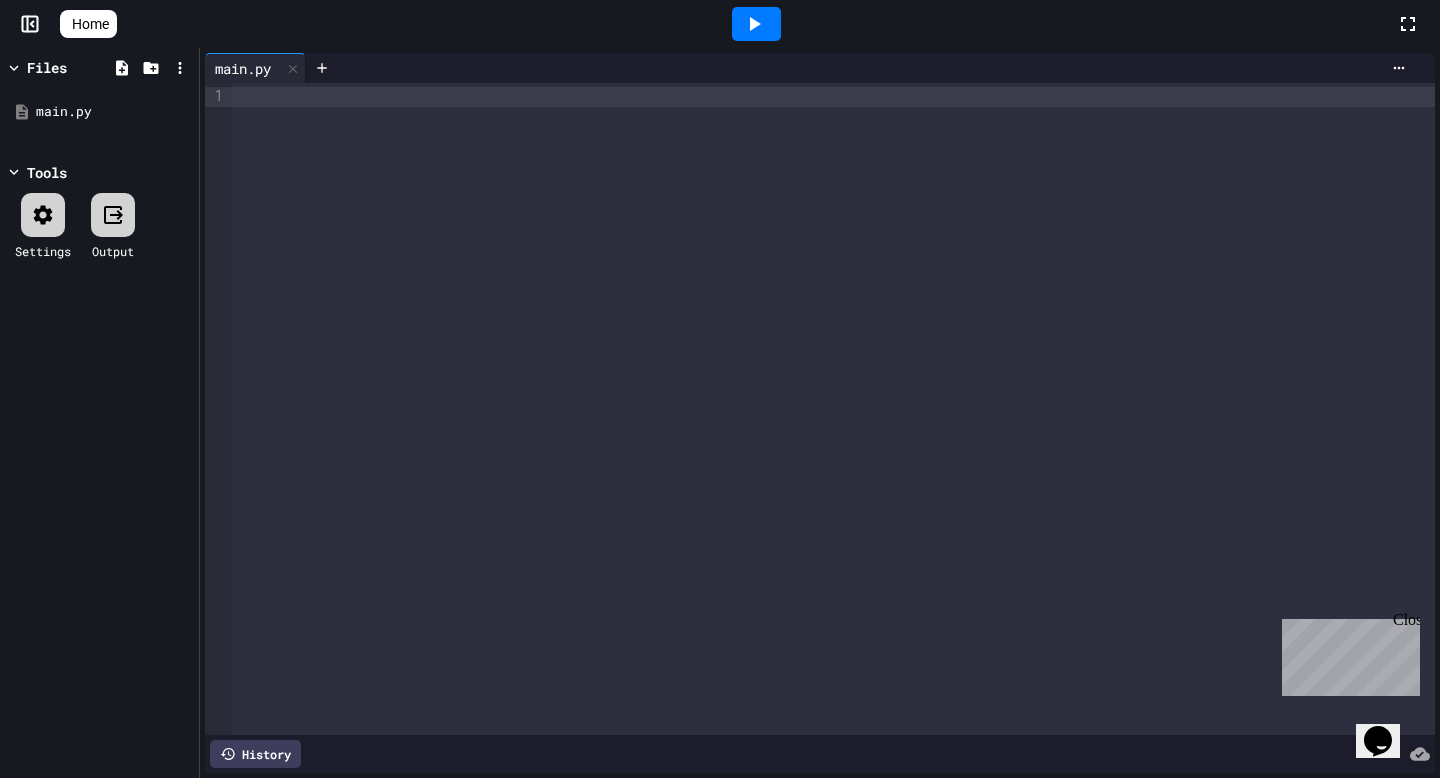 click at bounding box center [833, 409] 